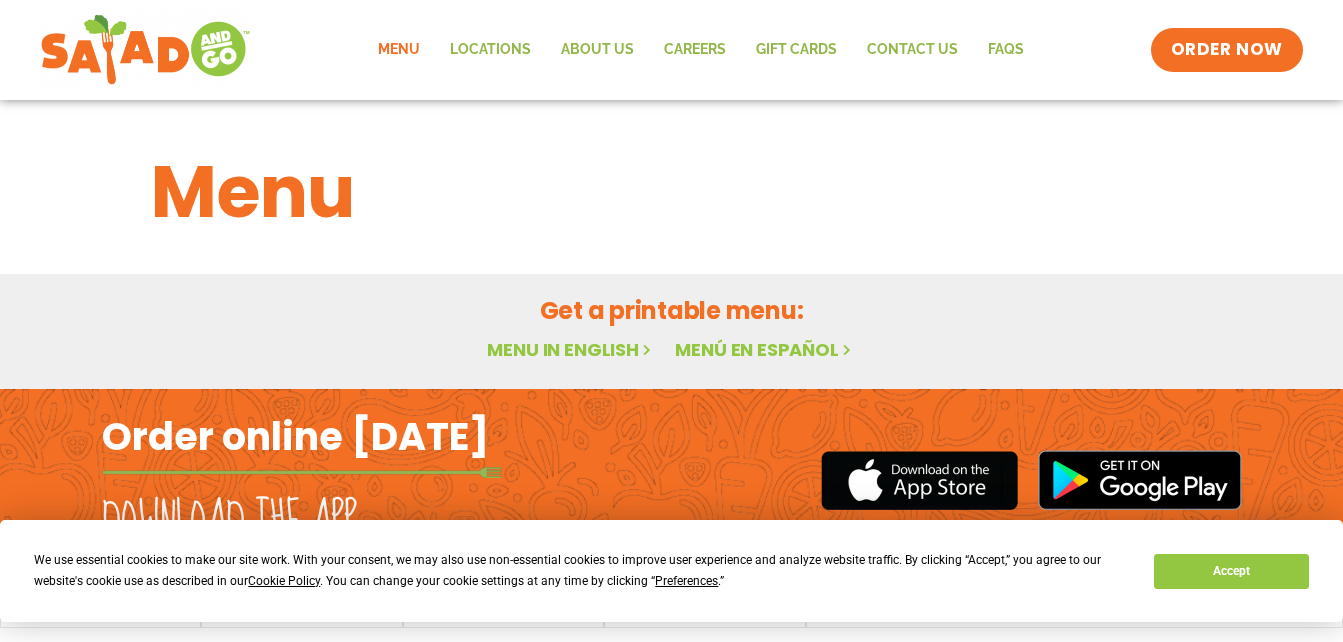 scroll, scrollTop: 0, scrollLeft: 0, axis: both 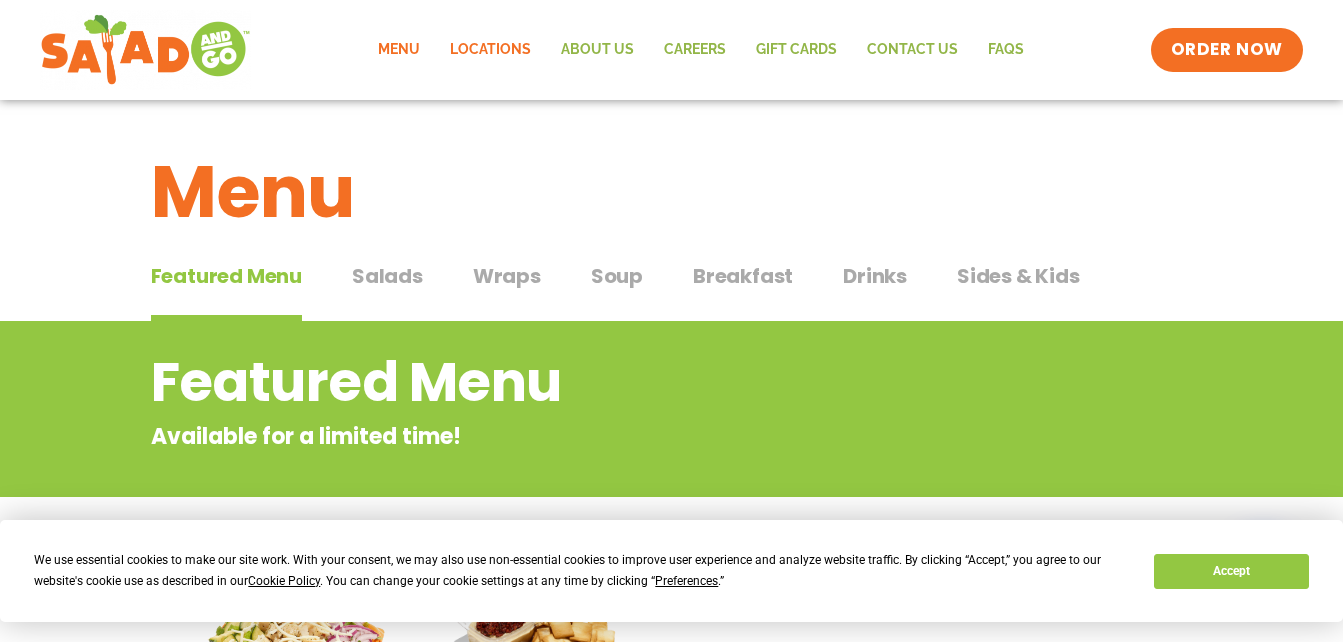 click on "Locations" 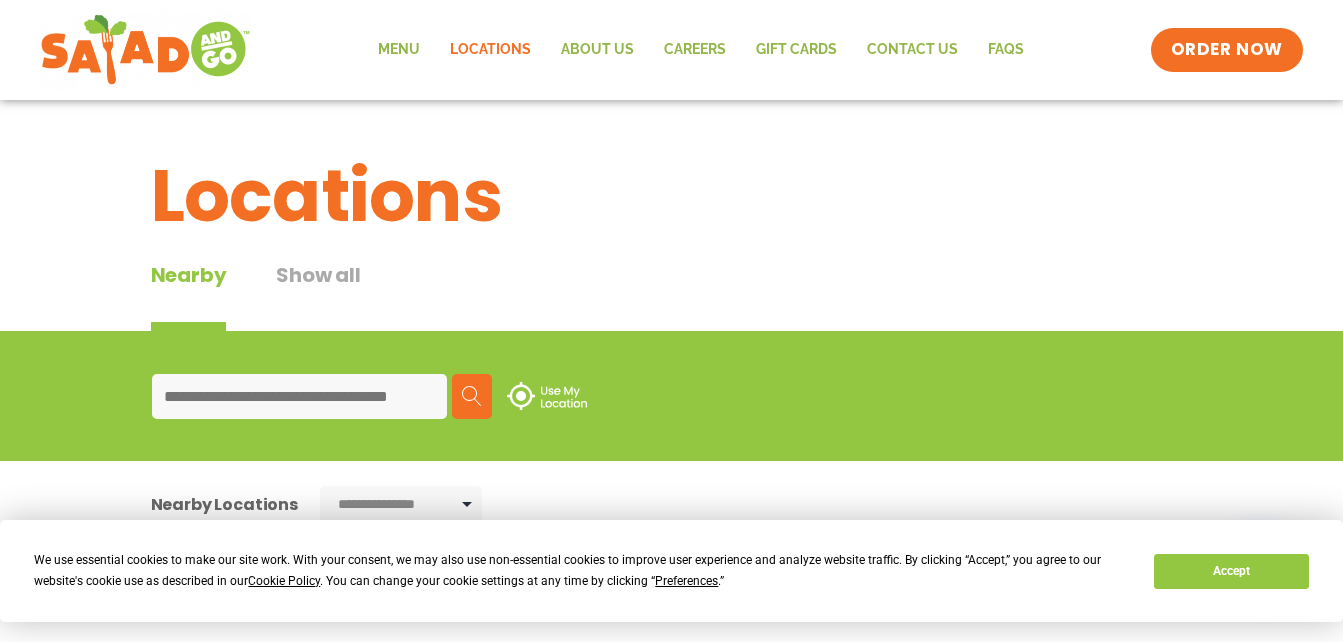 scroll, scrollTop: 0, scrollLeft: 0, axis: both 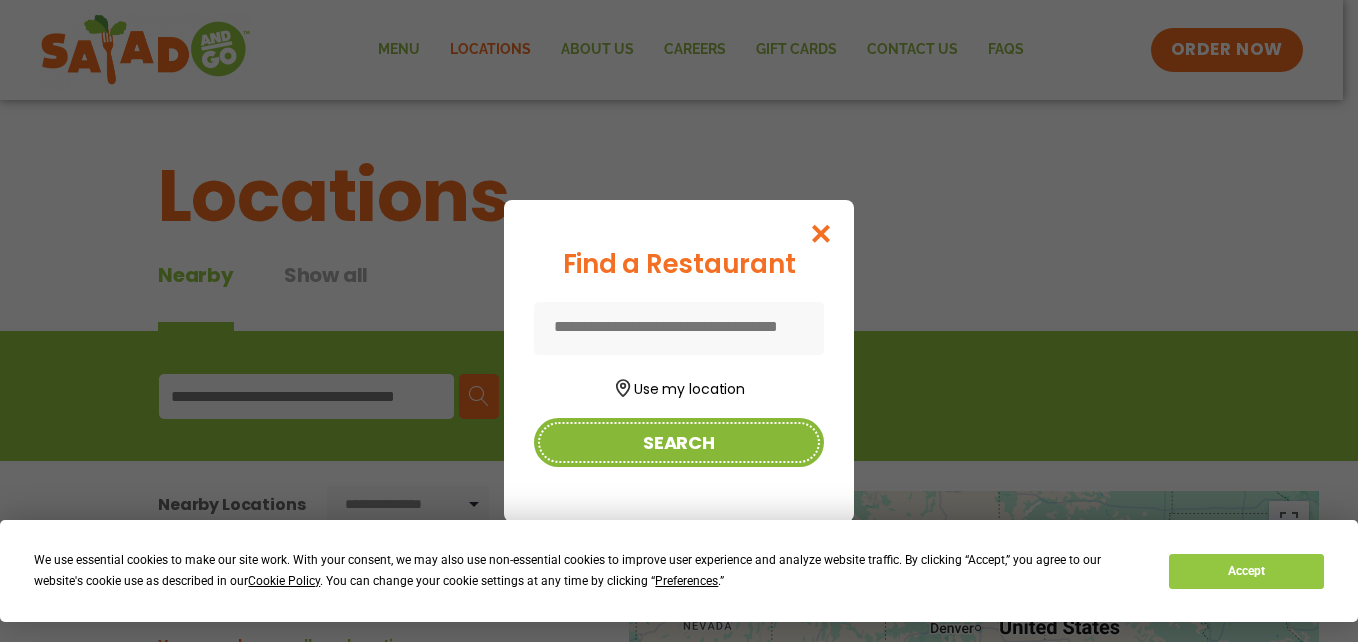 click on "Search" at bounding box center (679, 442) 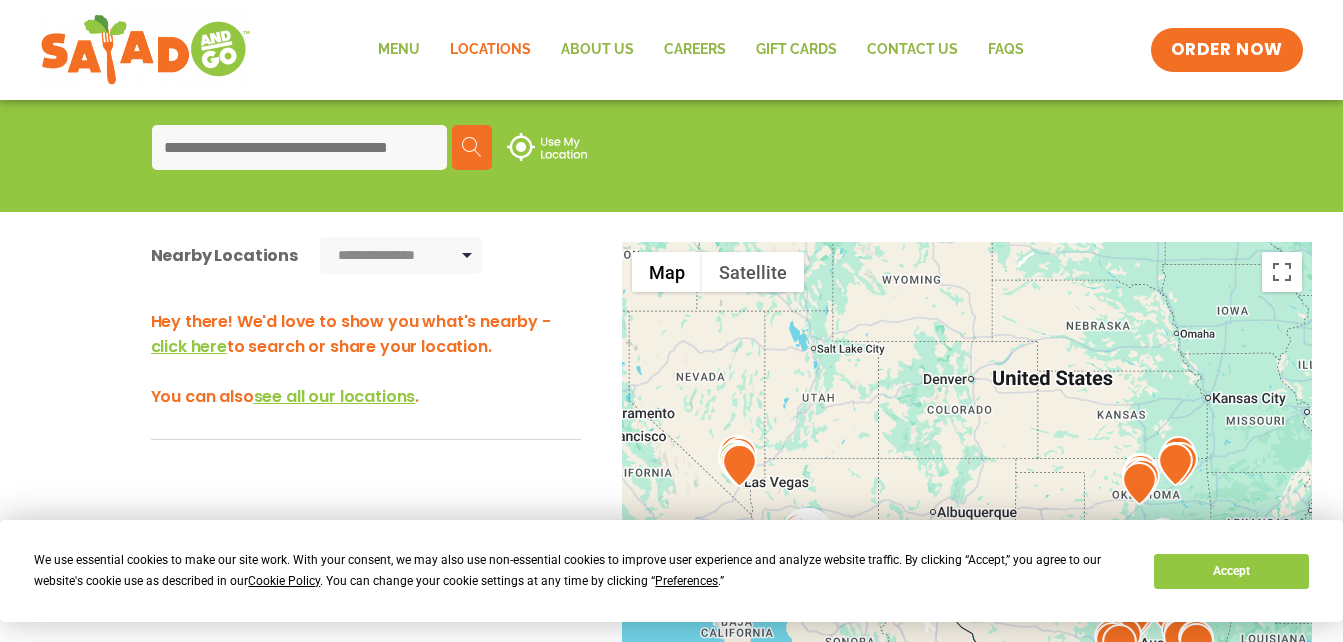 scroll, scrollTop: 0, scrollLeft: 0, axis: both 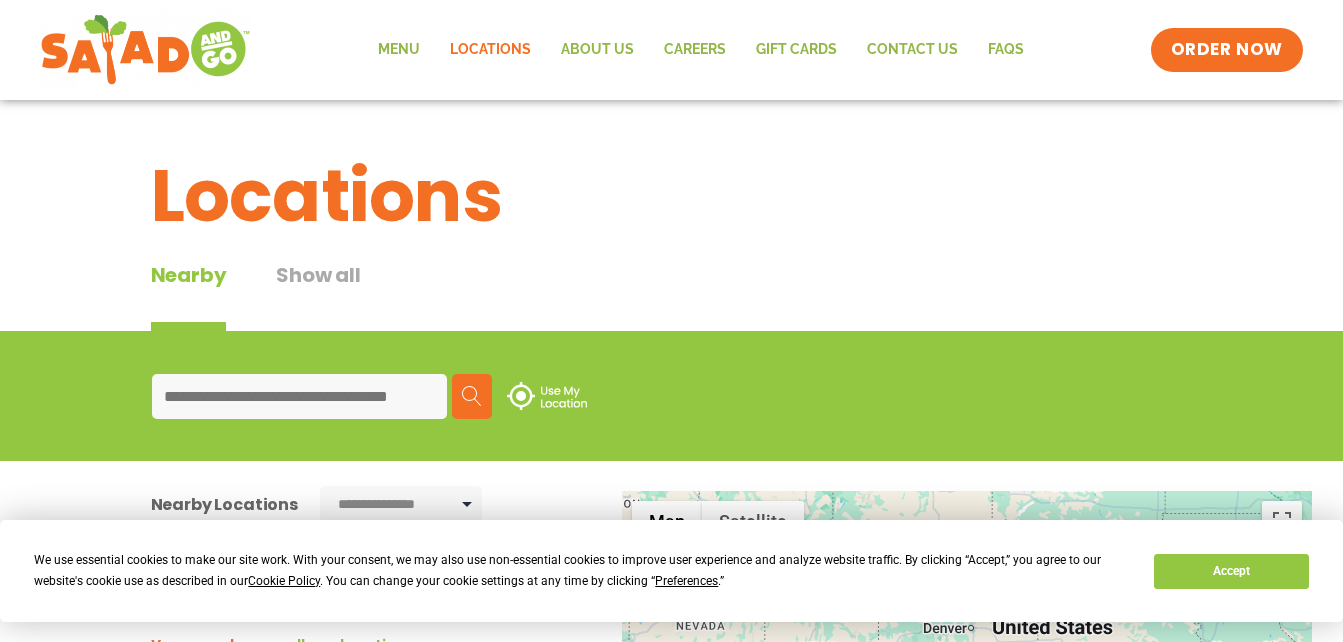 click on "Locations" 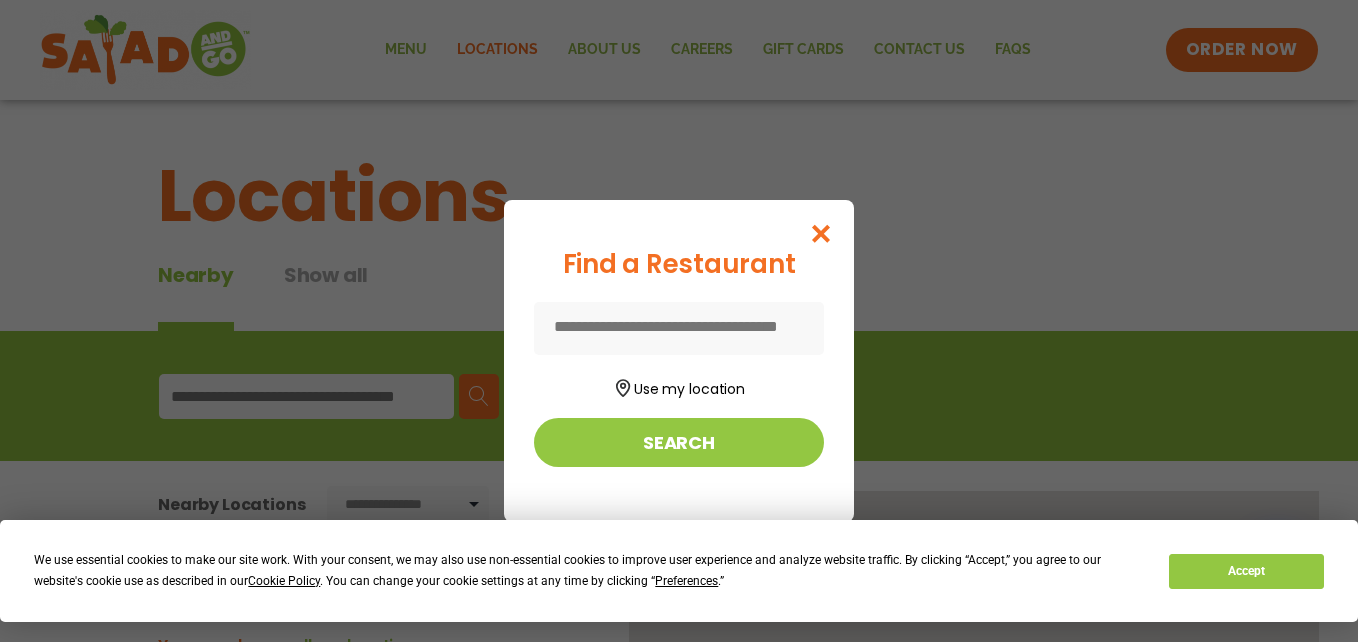 scroll, scrollTop: 0, scrollLeft: 0, axis: both 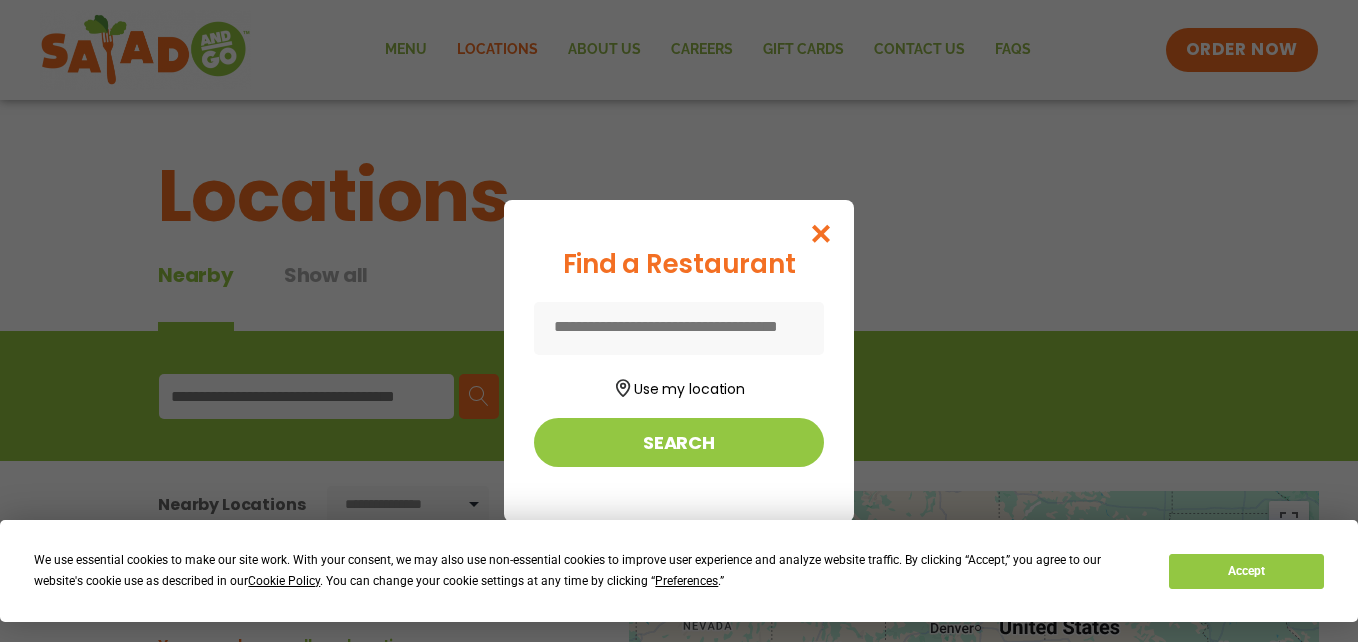 click at bounding box center [679, 328] 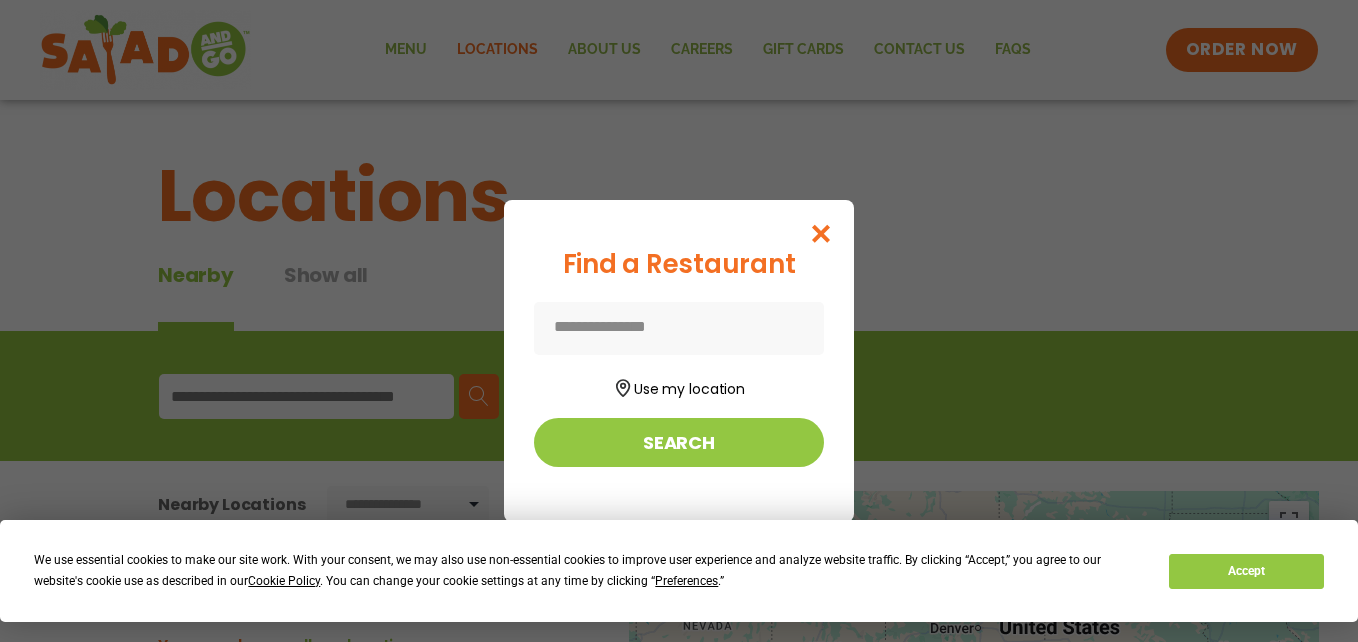 type on "**********" 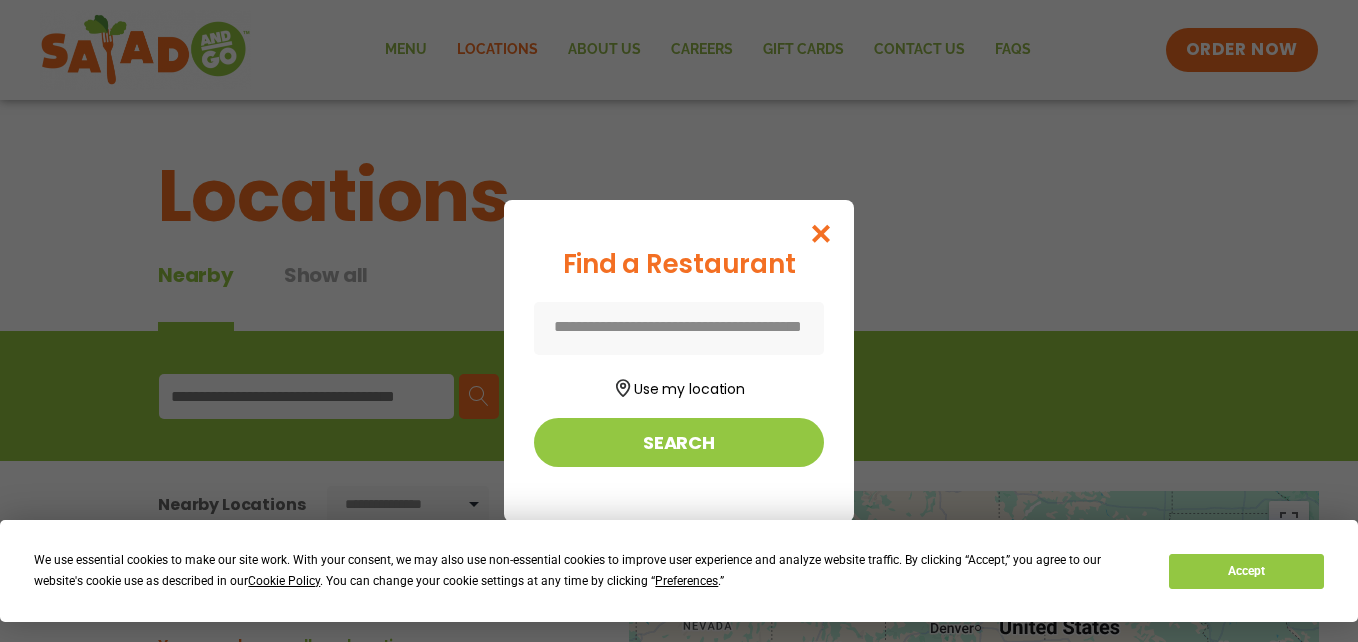 type on "**********" 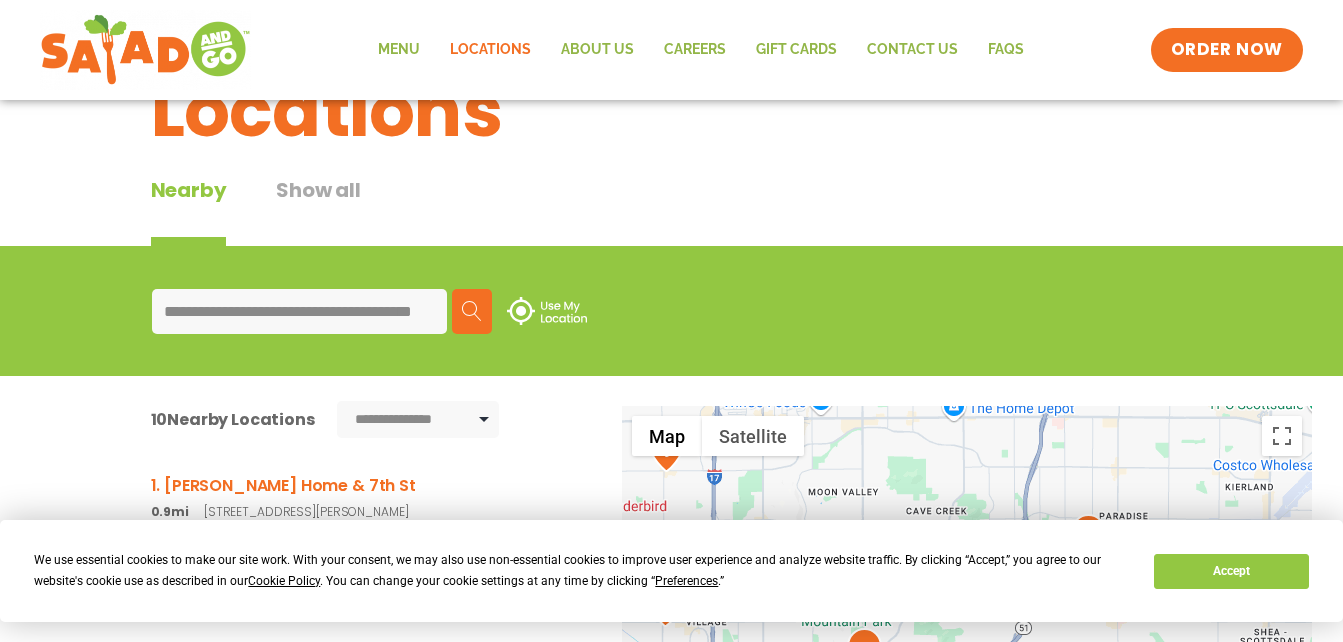 scroll, scrollTop: 200, scrollLeft: 0, axis: vertical 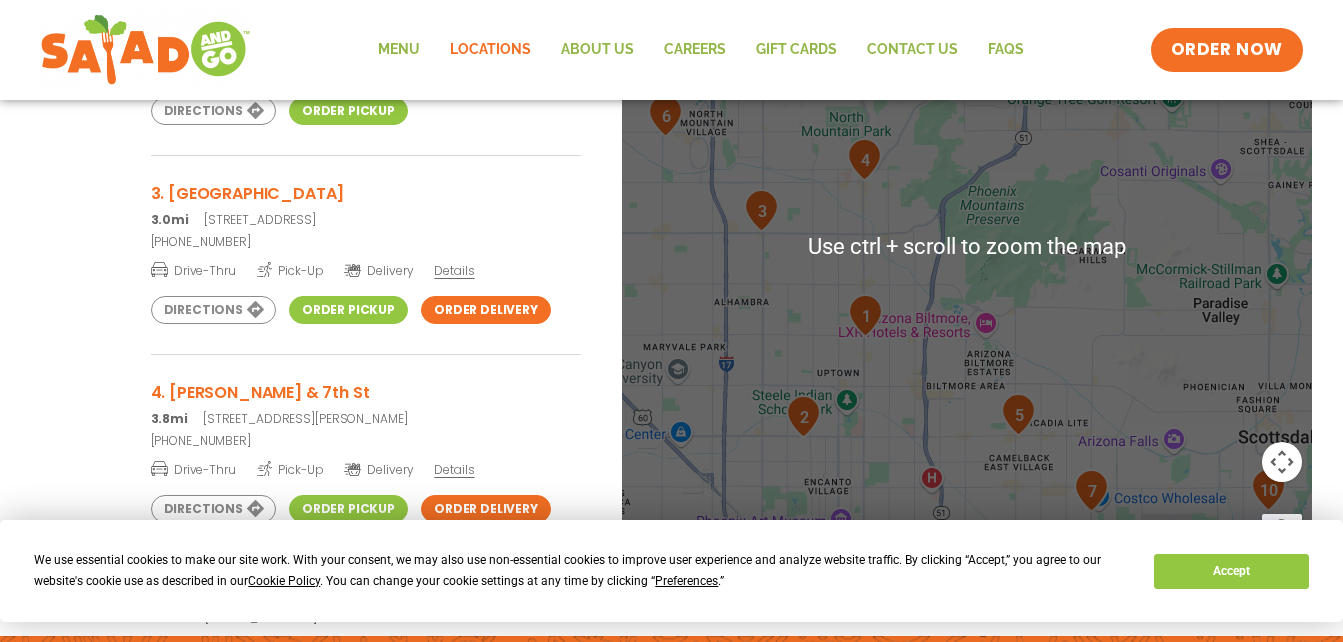 click on "To navigate, press the arrow keys." at bounding box center [967, 247] 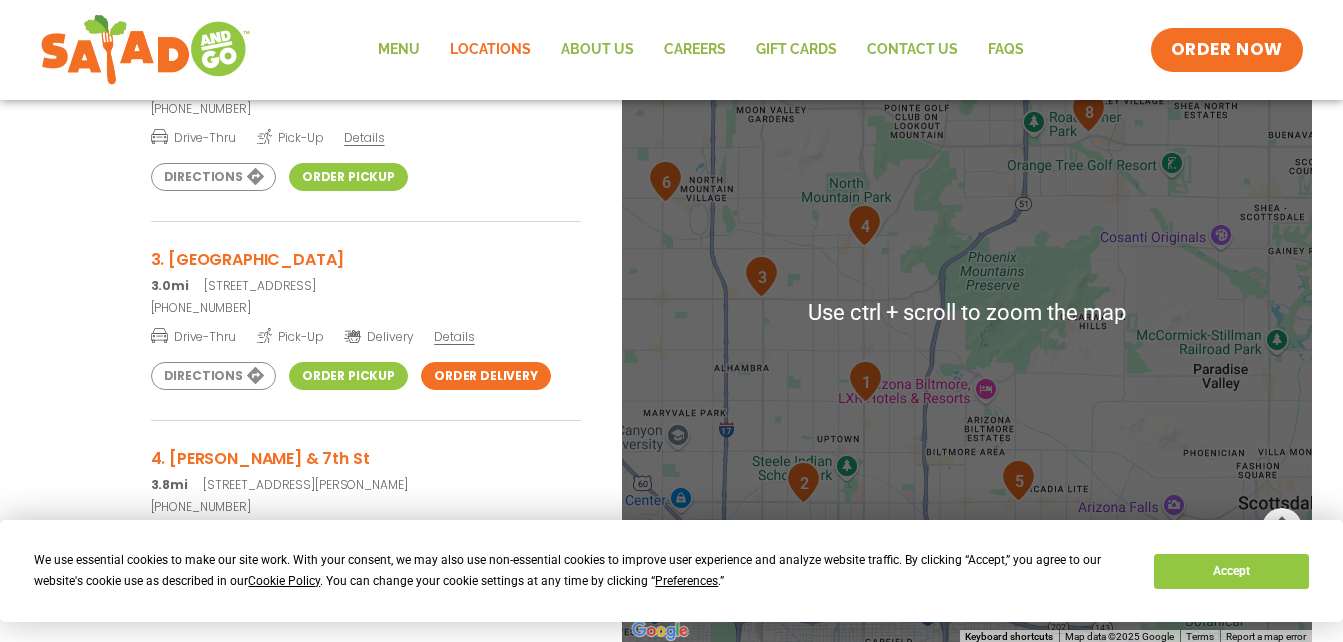 scroll, scrollTop: 475, scrollLeft: 0, axis: vertical 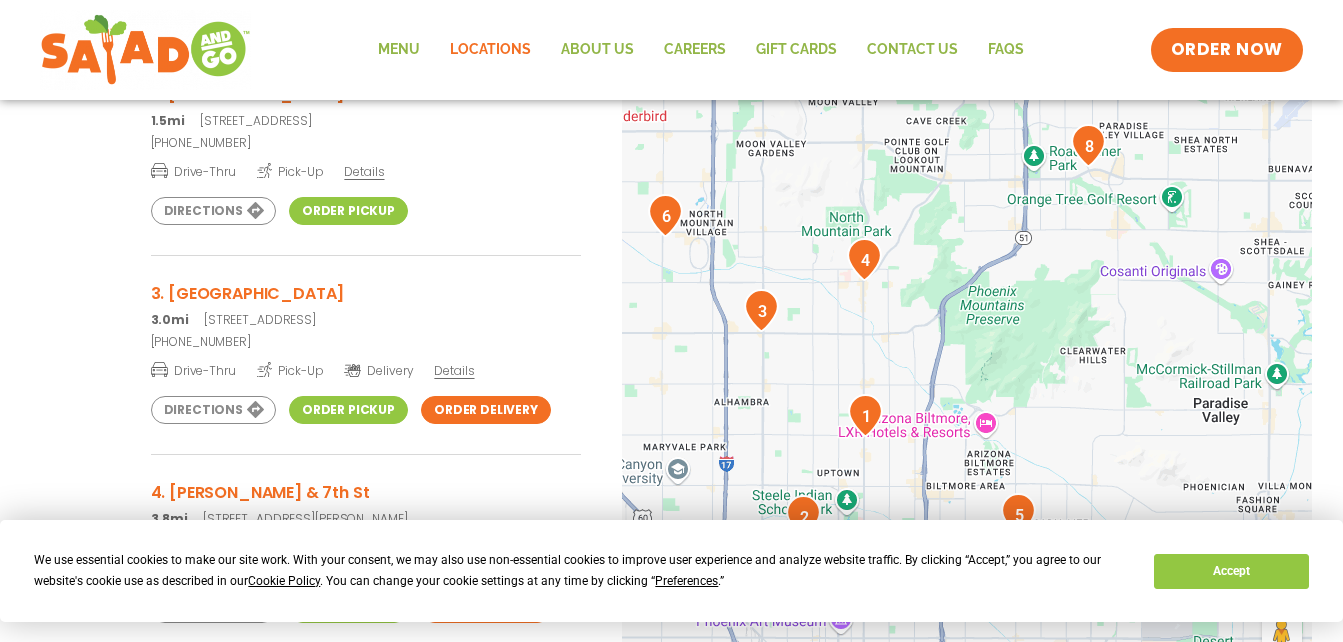 click at bounding box center [865, 415] 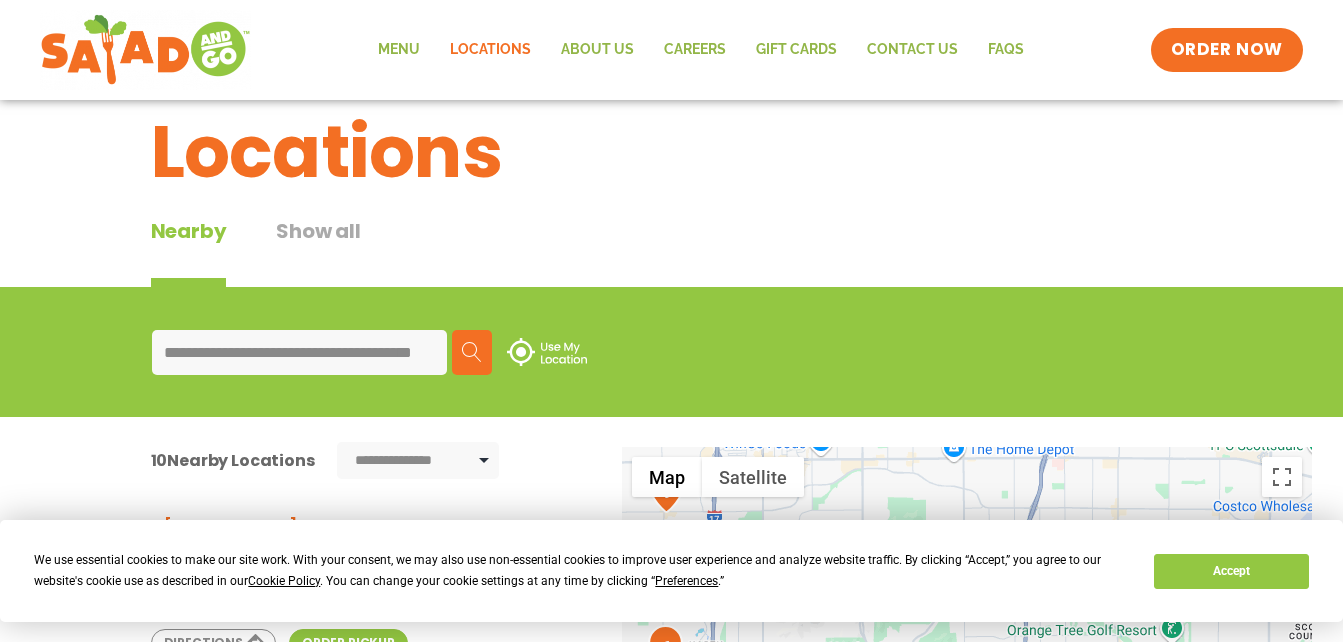 scroll, scrollTop: 0, scrollLeft: 0, axis: both 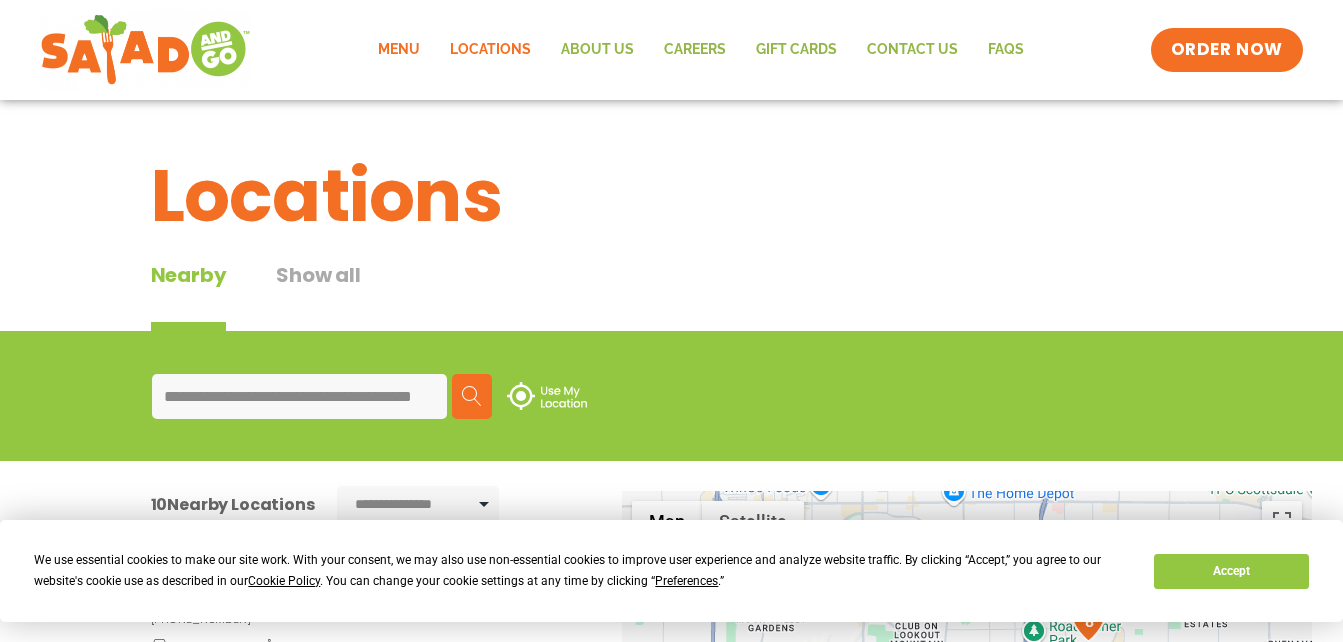 click on "Menu" 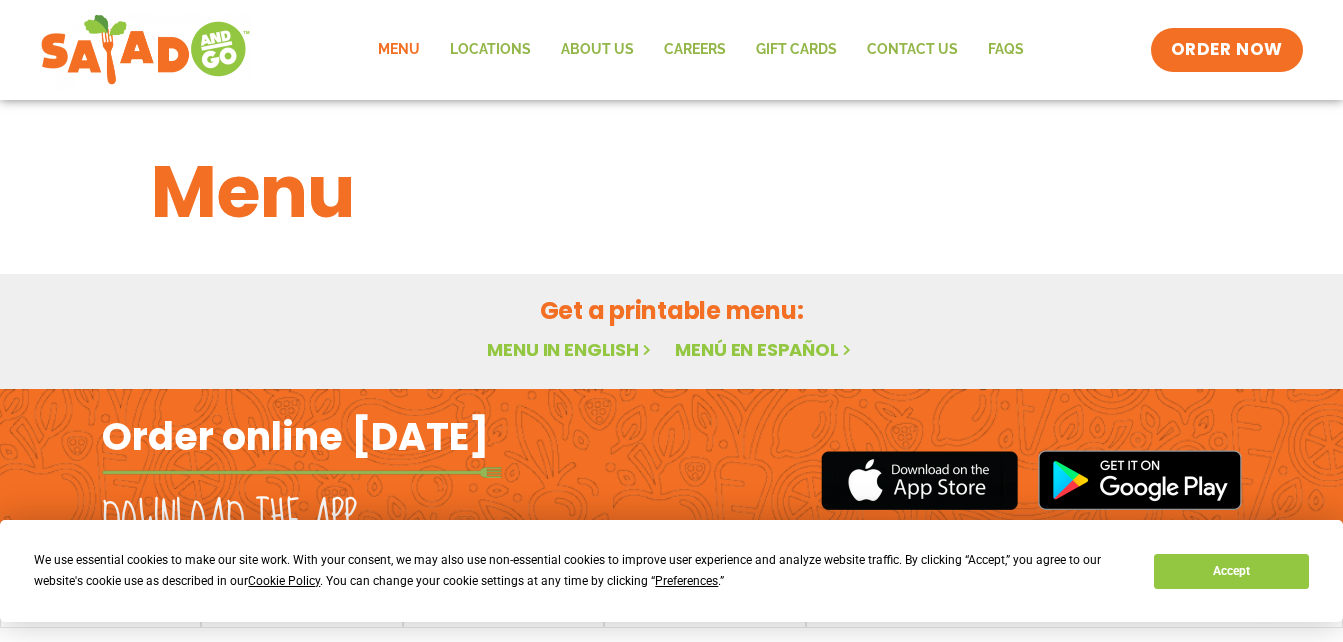scroll, scrollTop: 0, scrollLeft: 0, axis: both 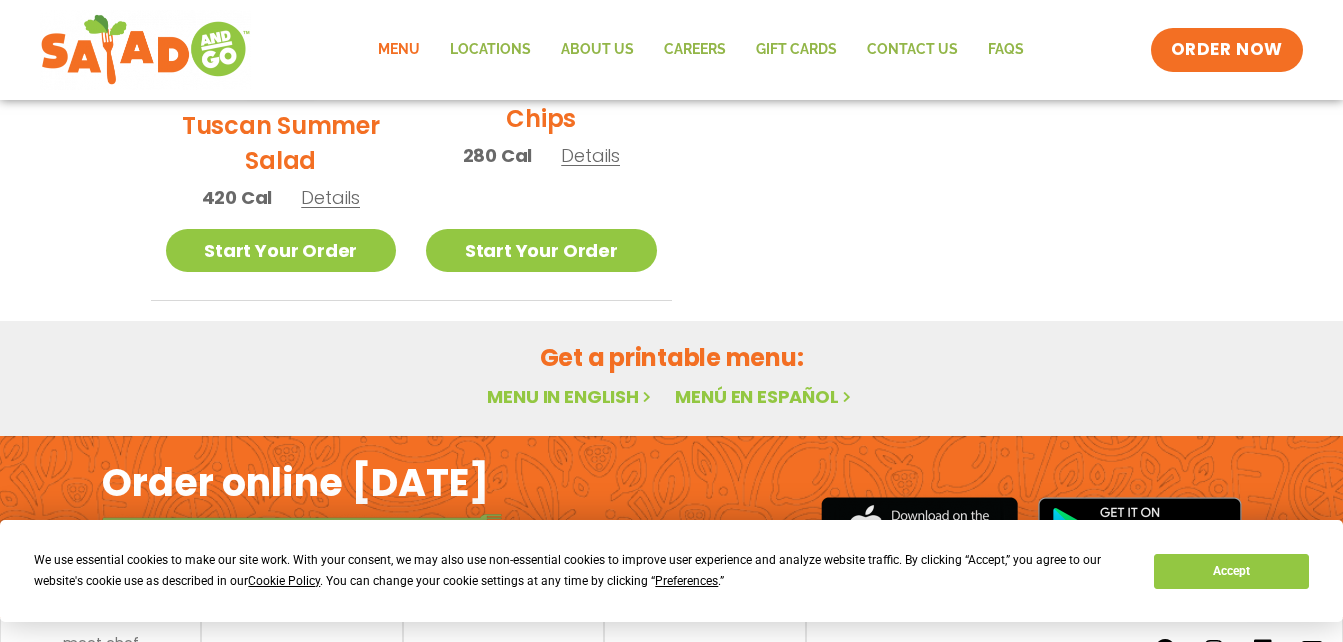 click on "Menu in English" at bounding box center (571, 396) 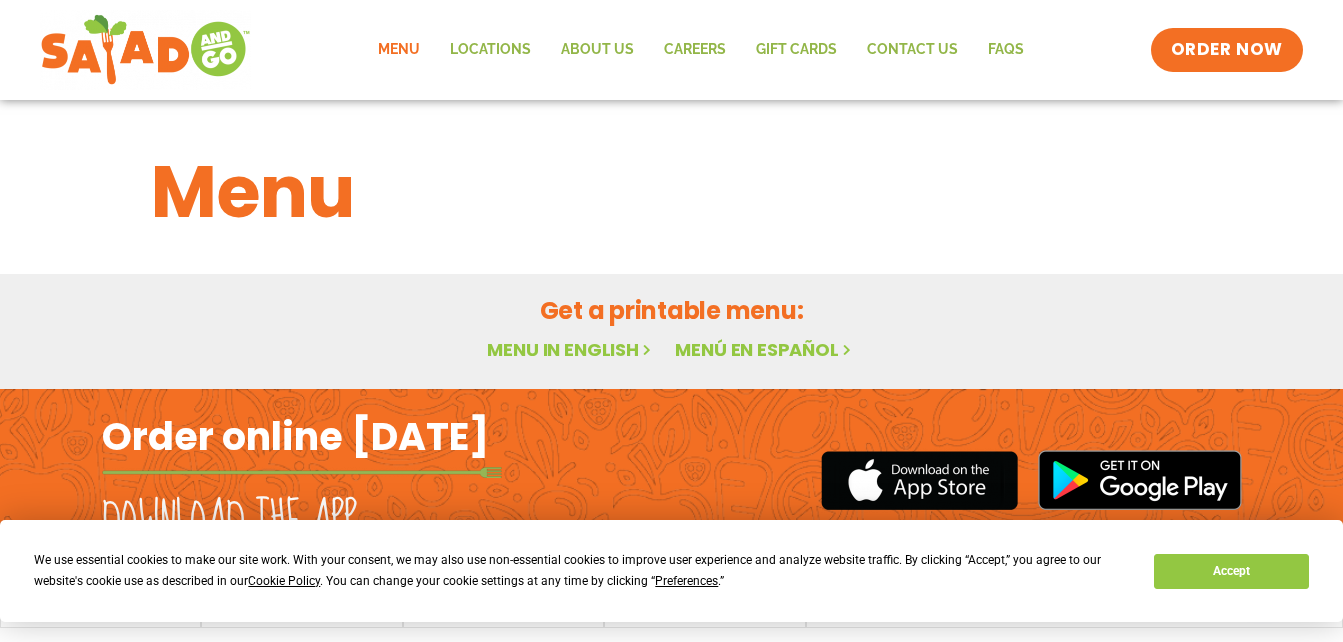 scroll, scrollTop: 0, scrollLeft: 0, axis: both 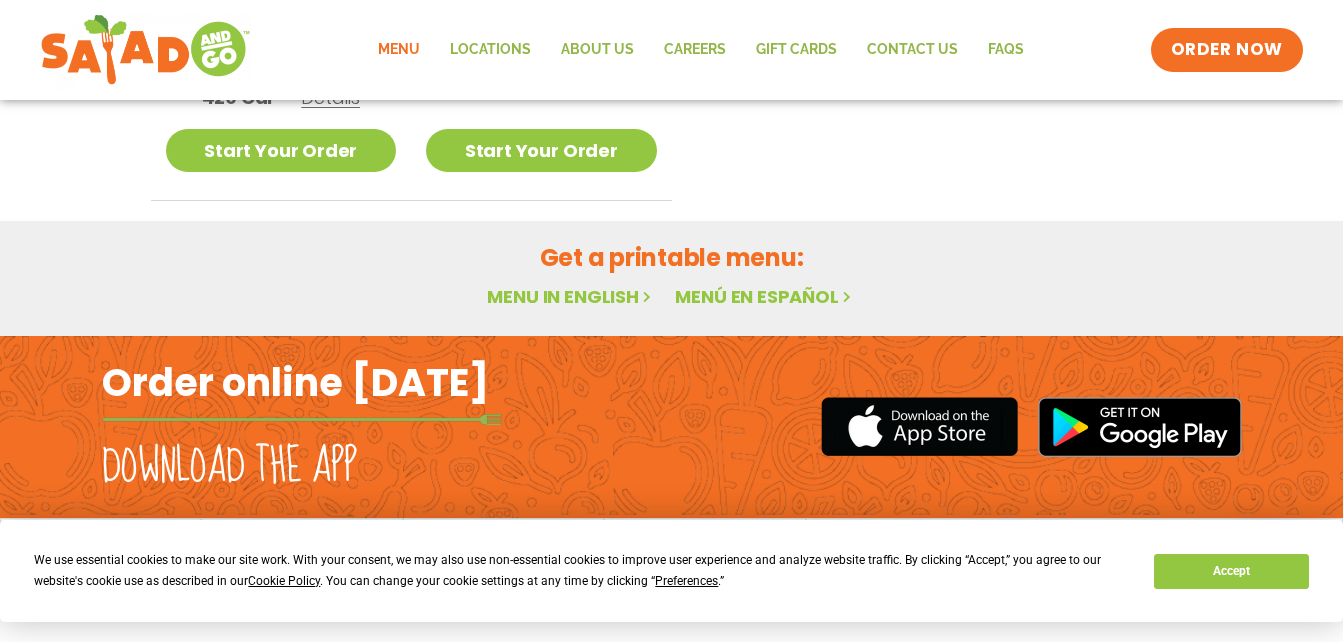 click on "Menu in English" at bounding box center [571, 296] 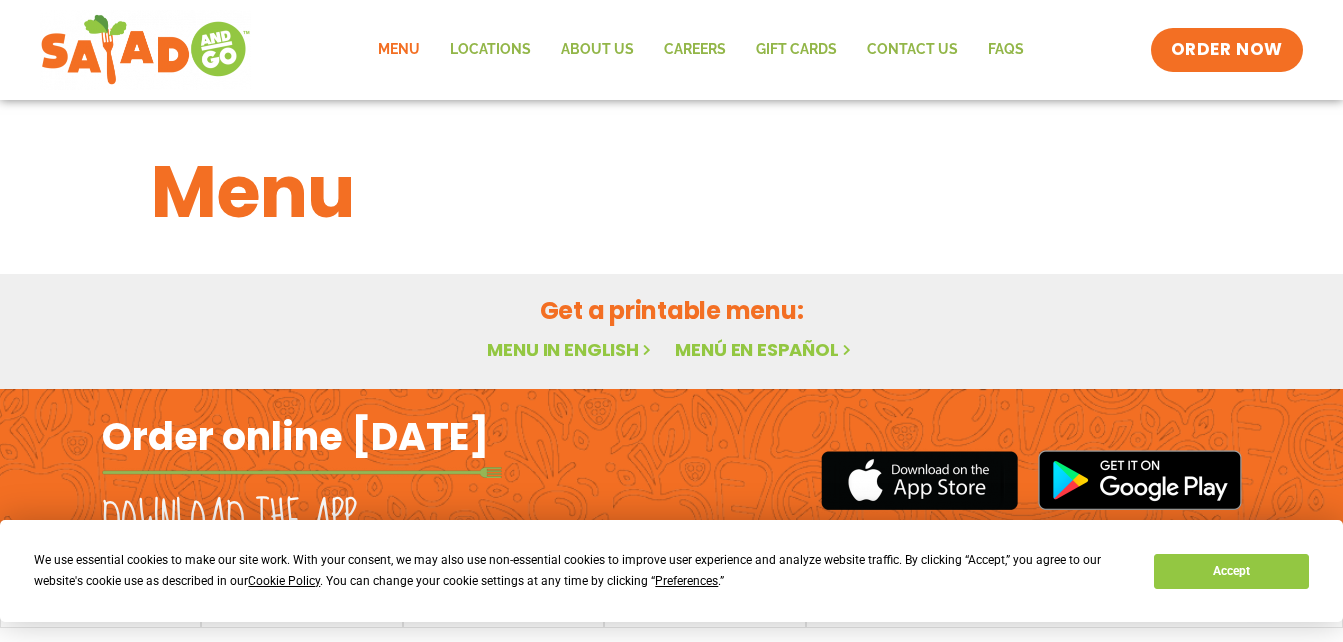 scroll, scrollTop: 0, scrollLeft: 0, axis: both 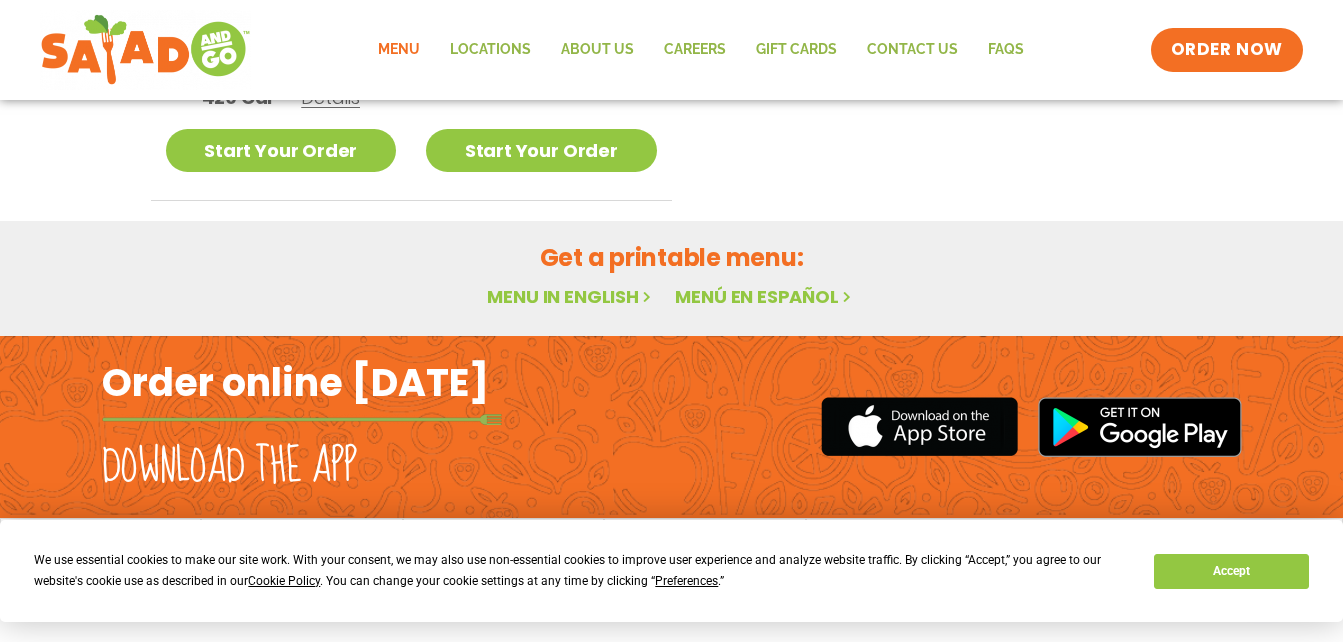 click on "Get a printable menu:" at bounding box center [672, 257] 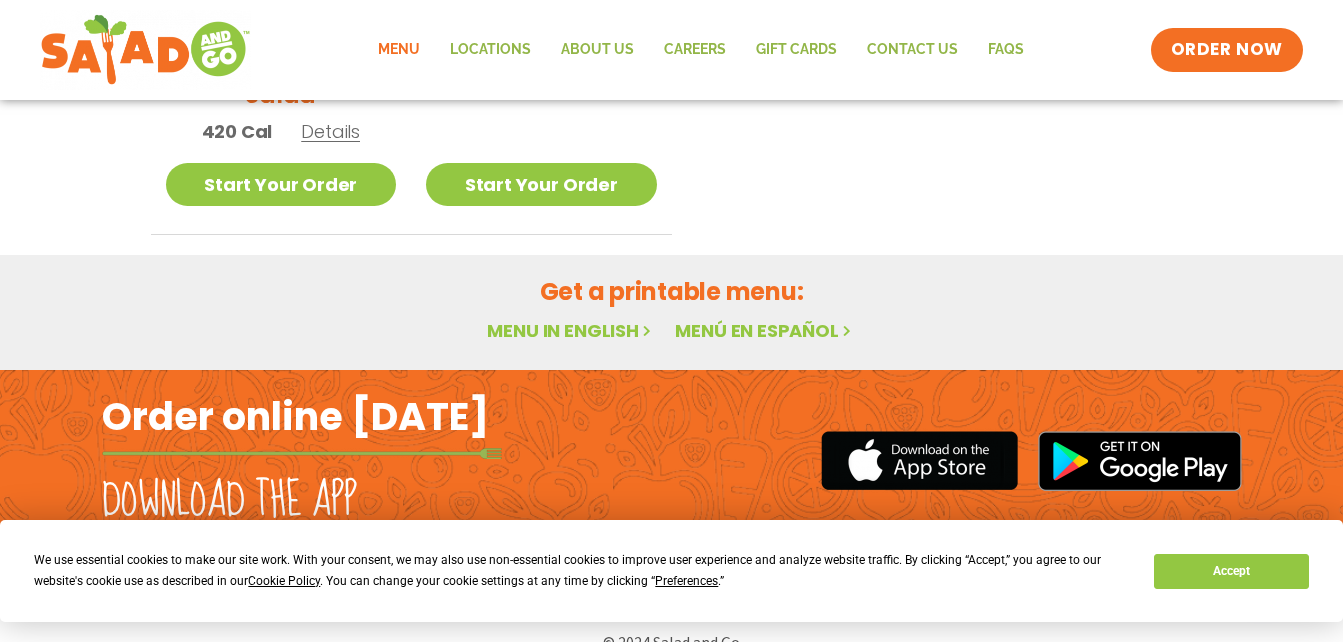 scroll, scrollTop: 803, scrollLeft: 0, axis: vertical 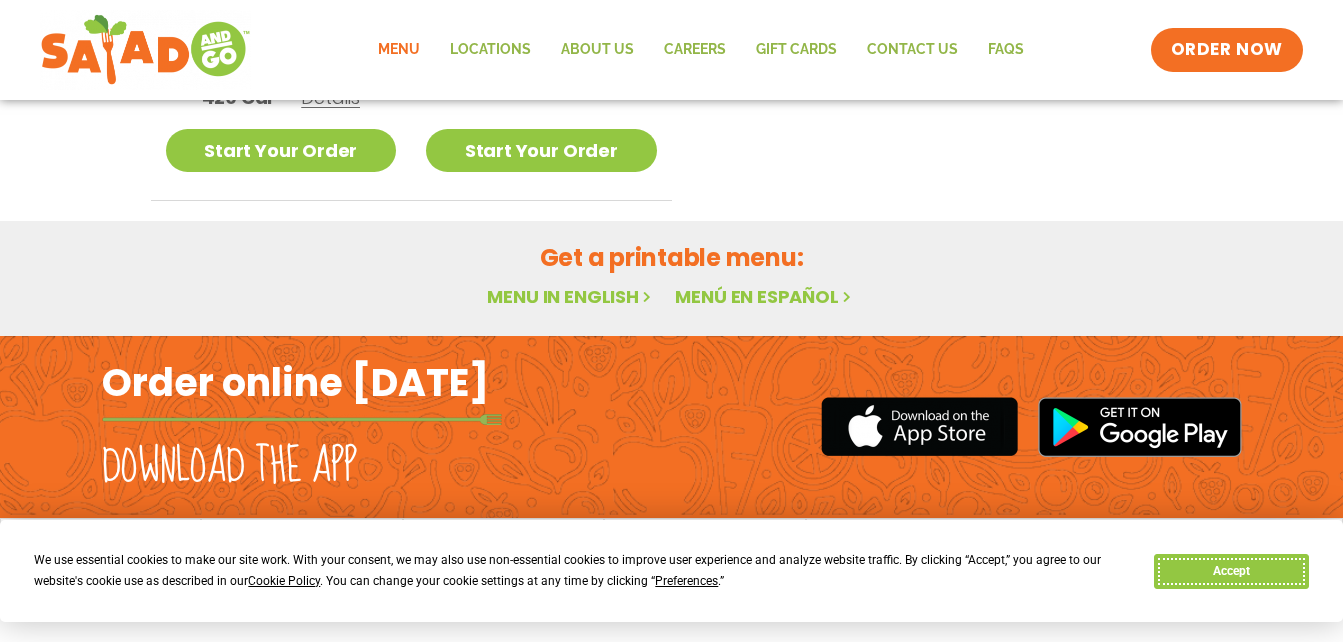 click on "Accept" at bounding box center (1231, 571) 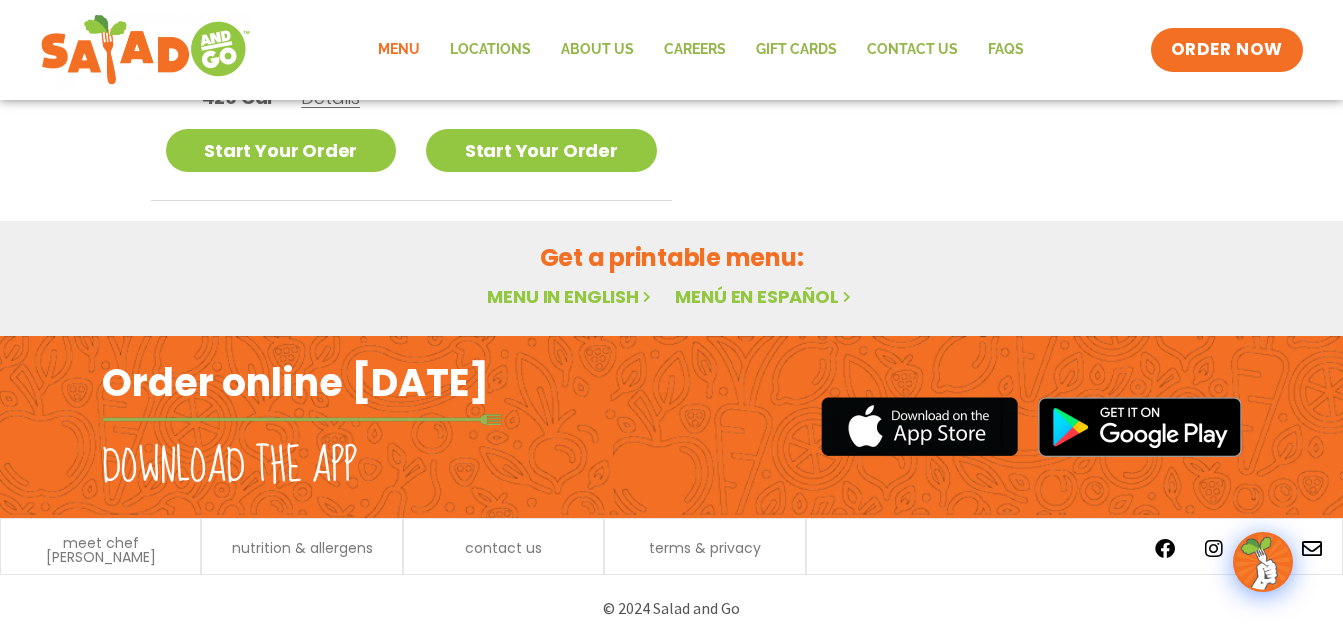 click on "Menu in English" at bounding box center (571, 296) 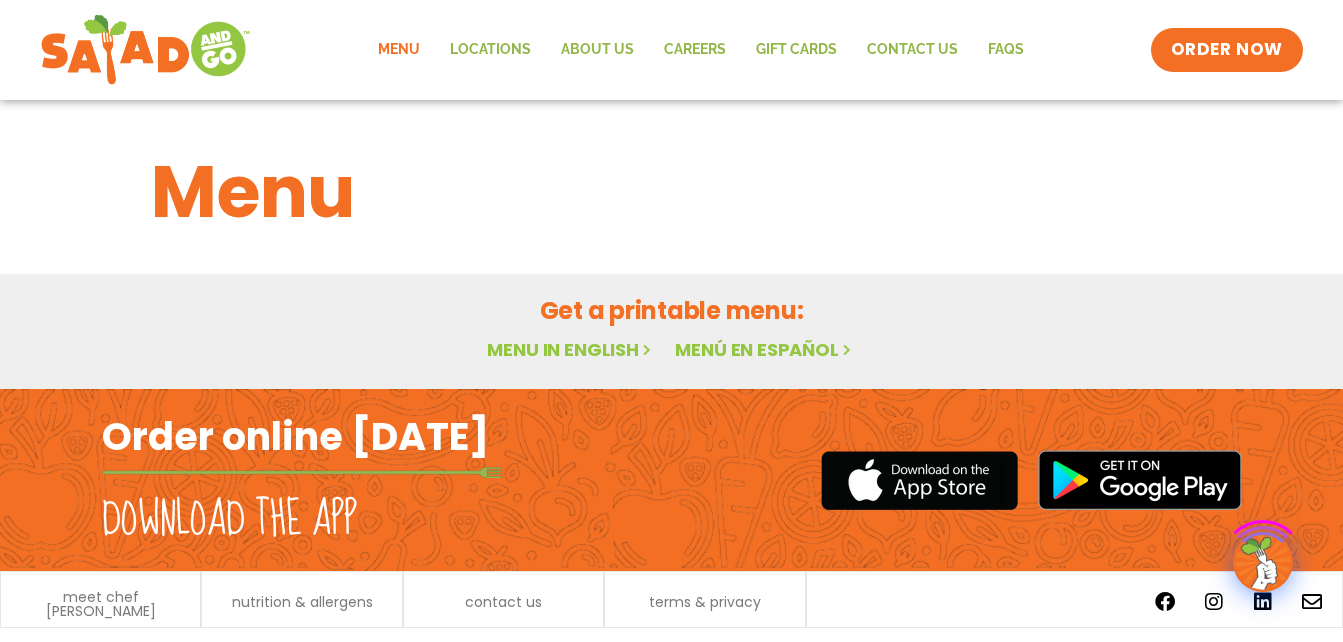 scroll, scrollTop: 0, scrollLeft: 0, axis: both 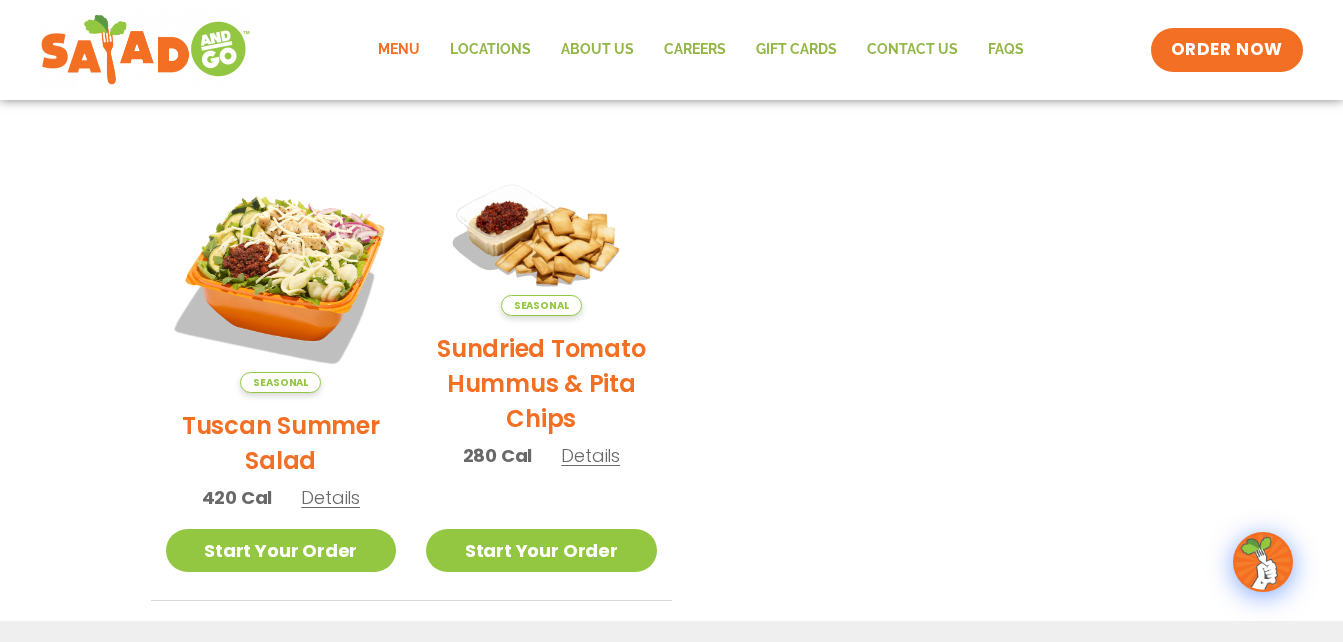 click on "Menu" 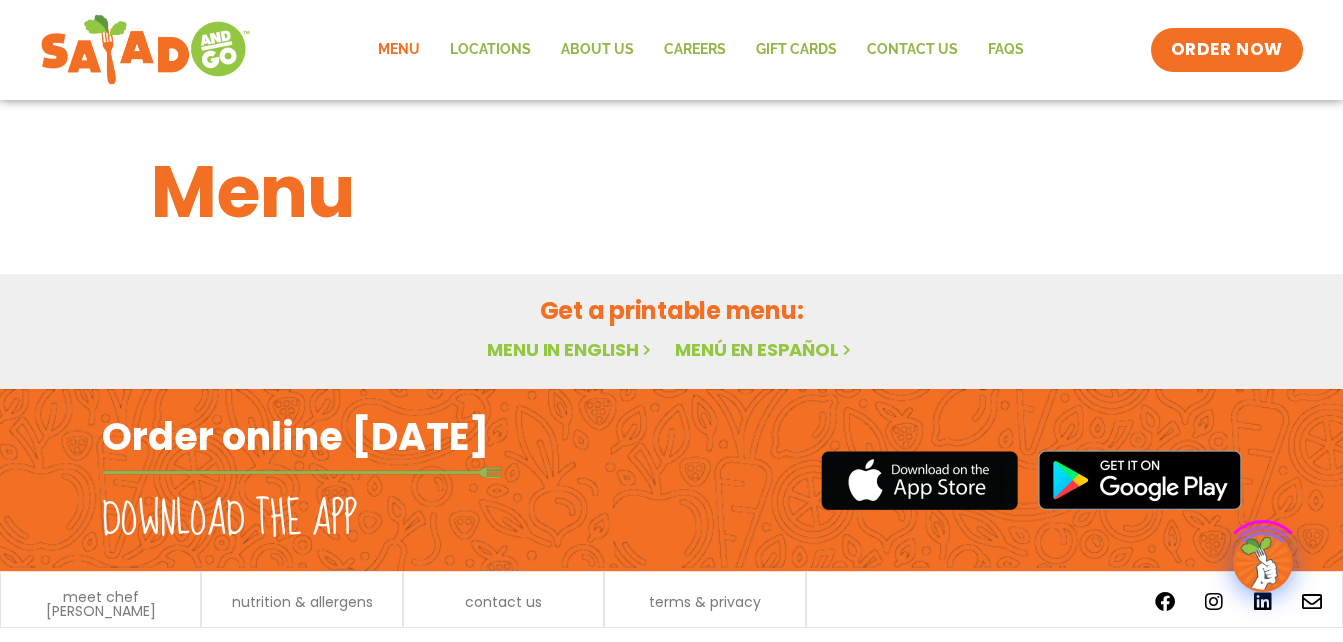 scroll, scrollTop: 0, scrollLeft: 0, axis: both 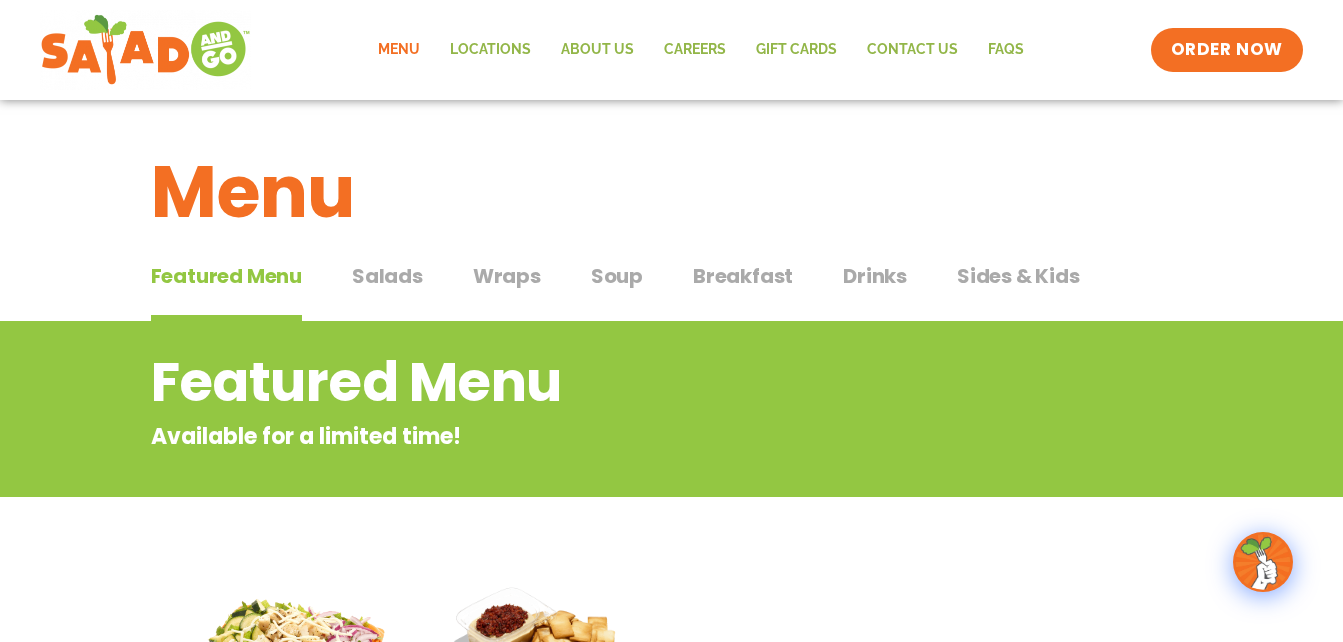 click on "Salads" at bounding box center [387, 276] 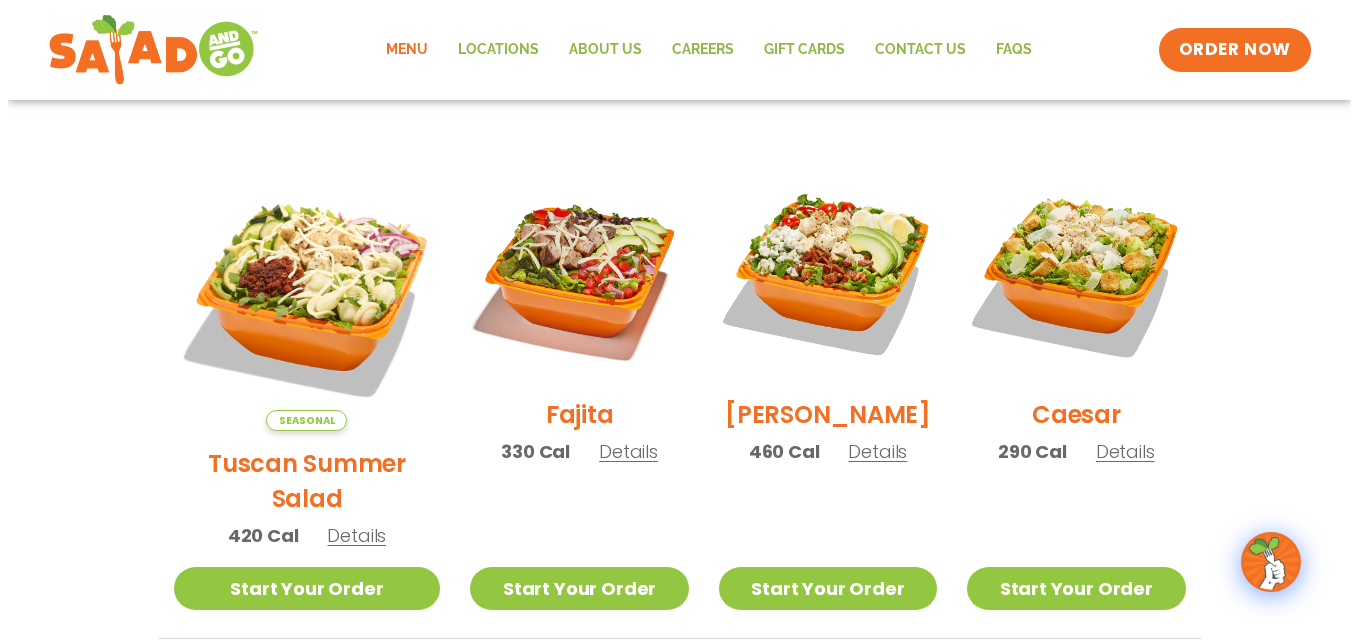 scroll, scrollTop: 600, scrollLeft: 0, axis: vertical 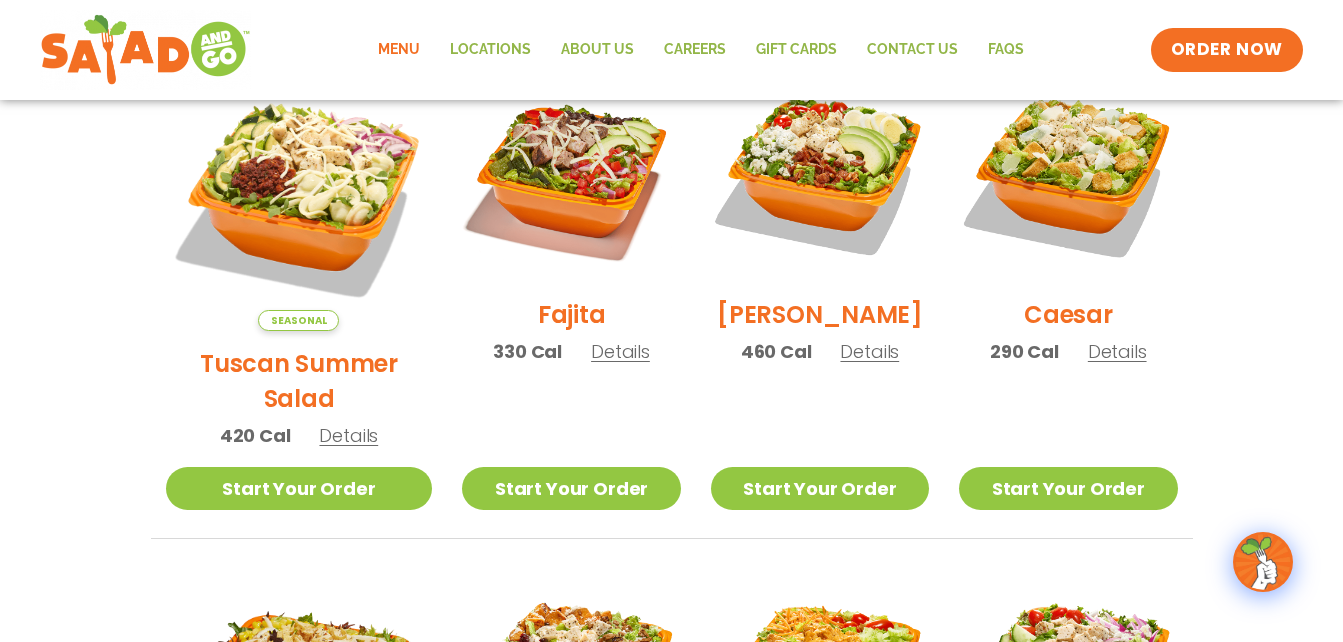 click on "[PERSON_NAME]" at bounding box center (820, 314) 